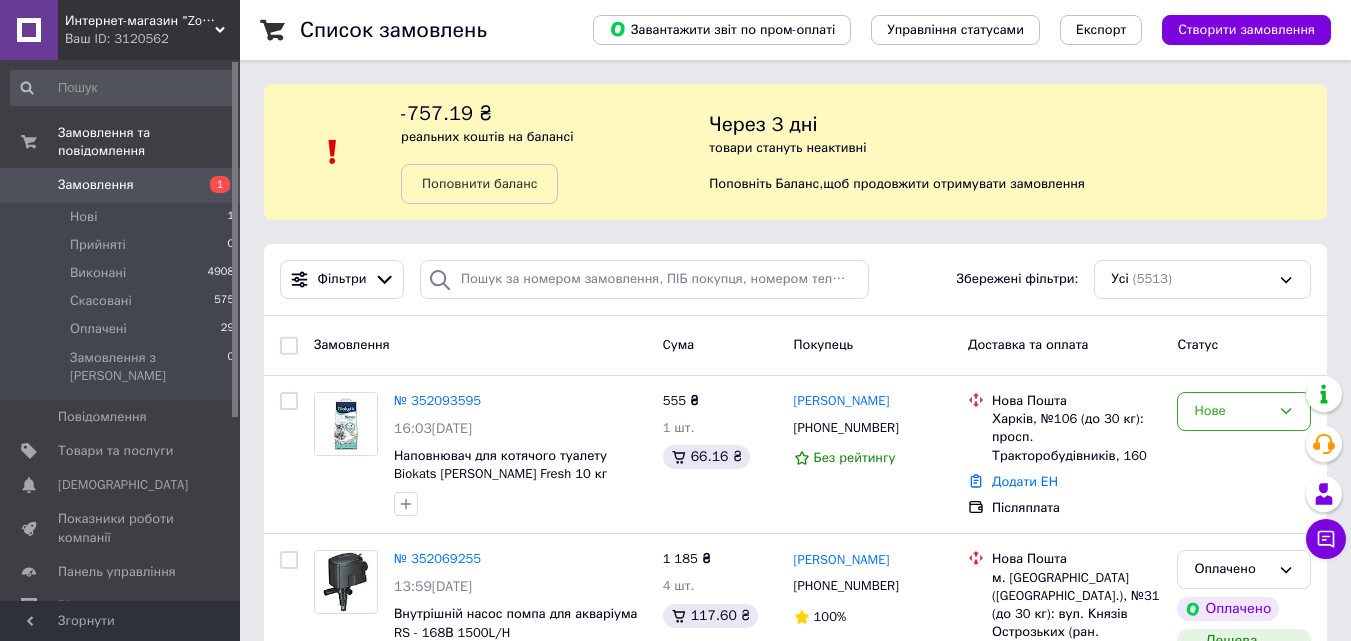 scroll, scrollTop: 0, scrollLeft: 0, axis: both 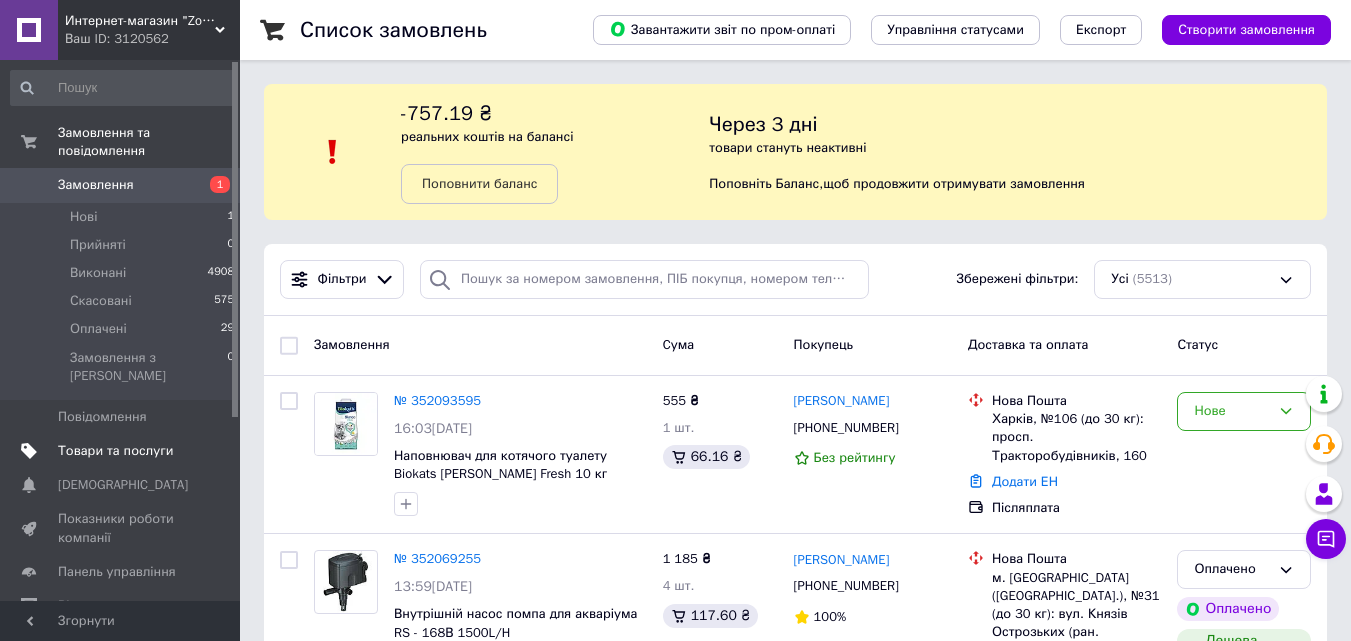 click on "Товари та послуги" at bounding box center (115, 451) 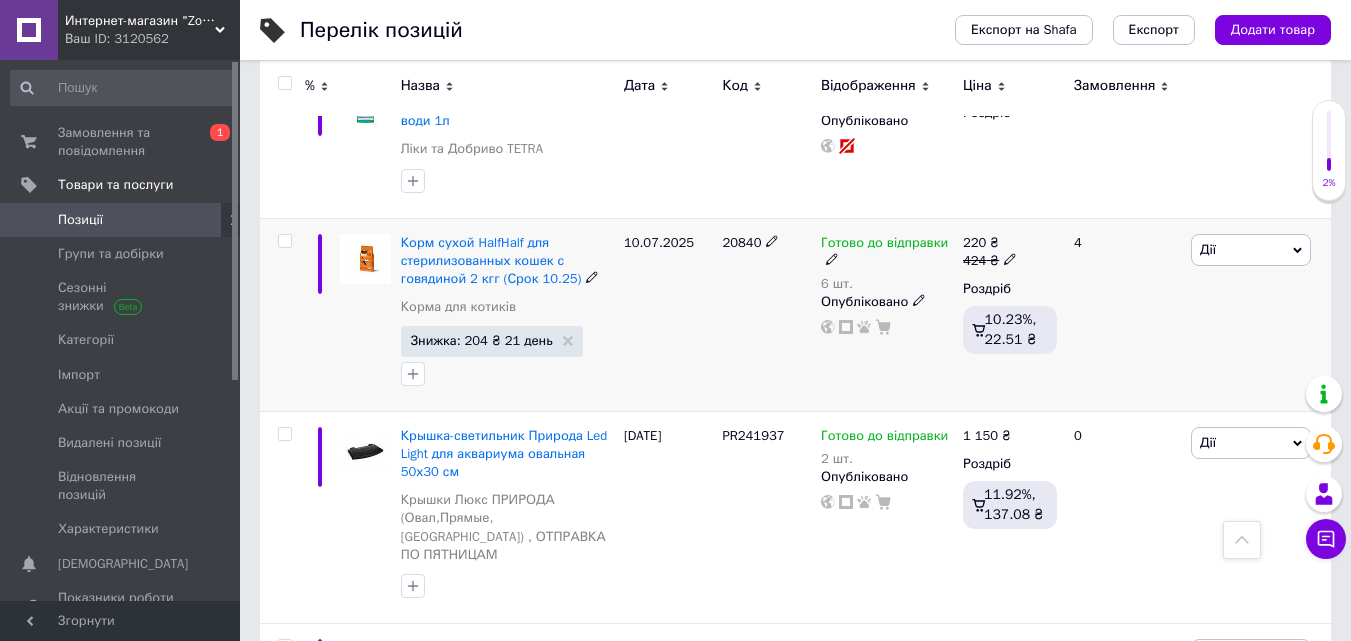 scroll, scrollTop: 800, scrollLeft: 0, axis: vertical 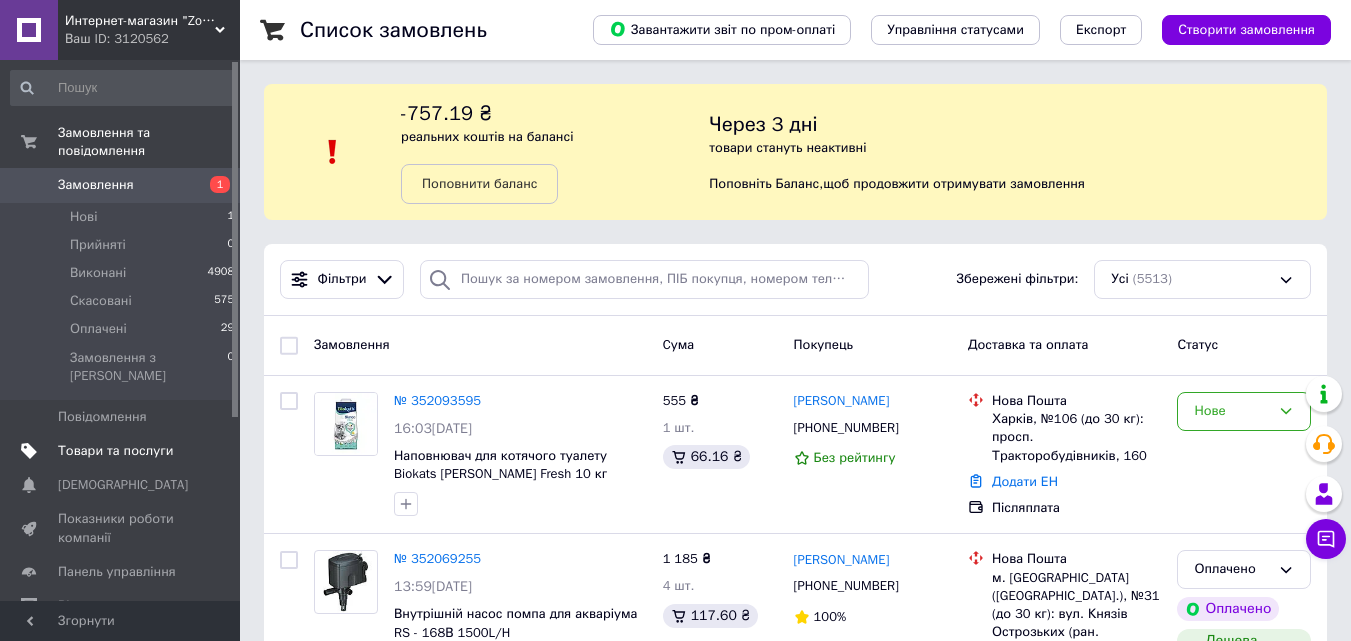 click at bounding box center (212, 451) 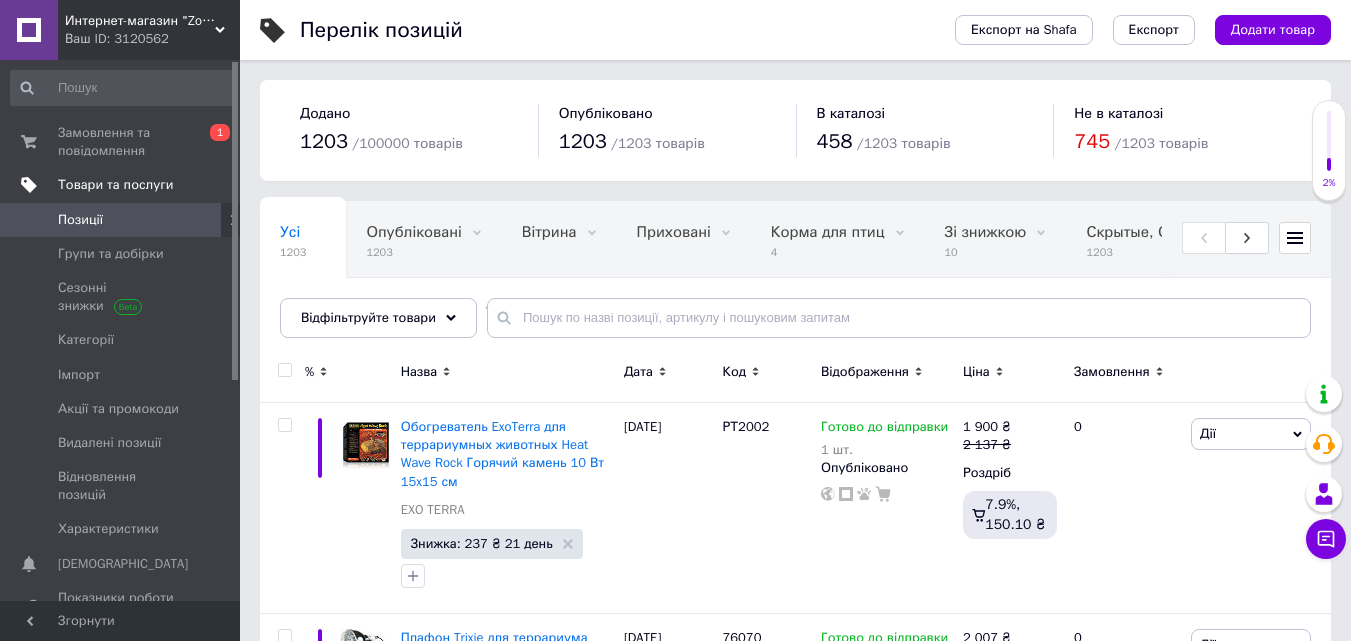 scroll, scrollTop: 74, scrollLeft: 0, axis: vertical 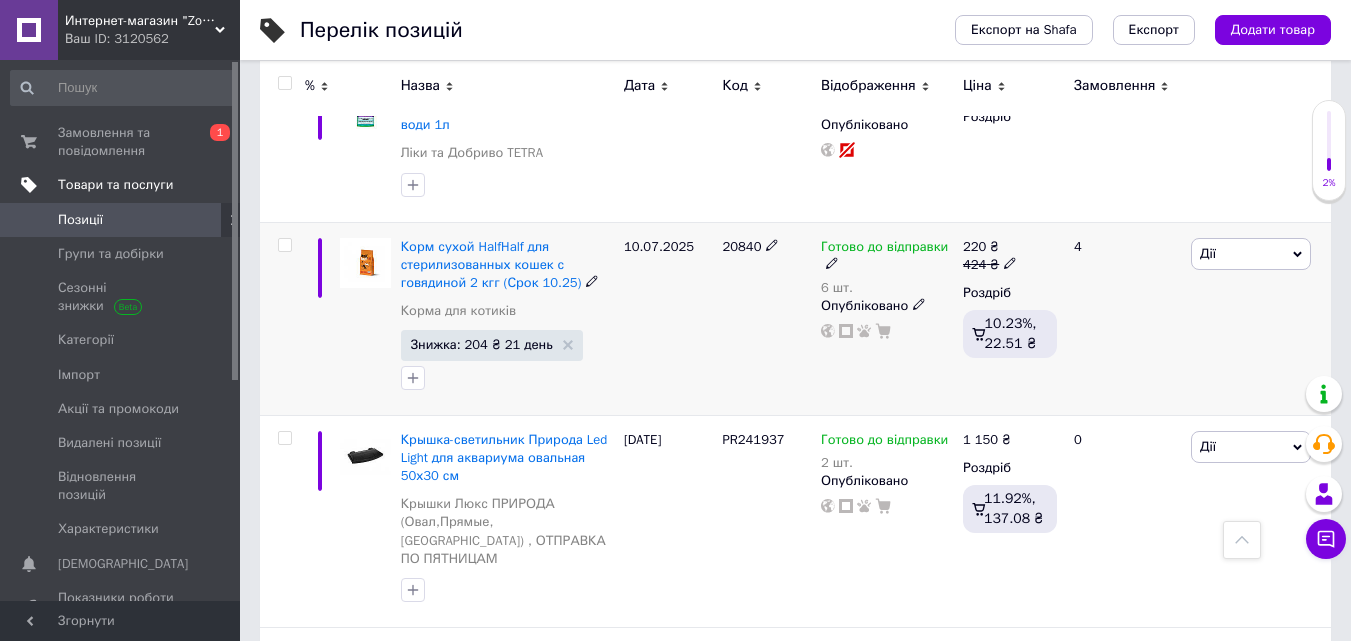 click on "Корм сухой HalfHalf для стерилизованных кошек с говядиной 2 кгг (Срок 10.25)" at bounding box center (507, 265) 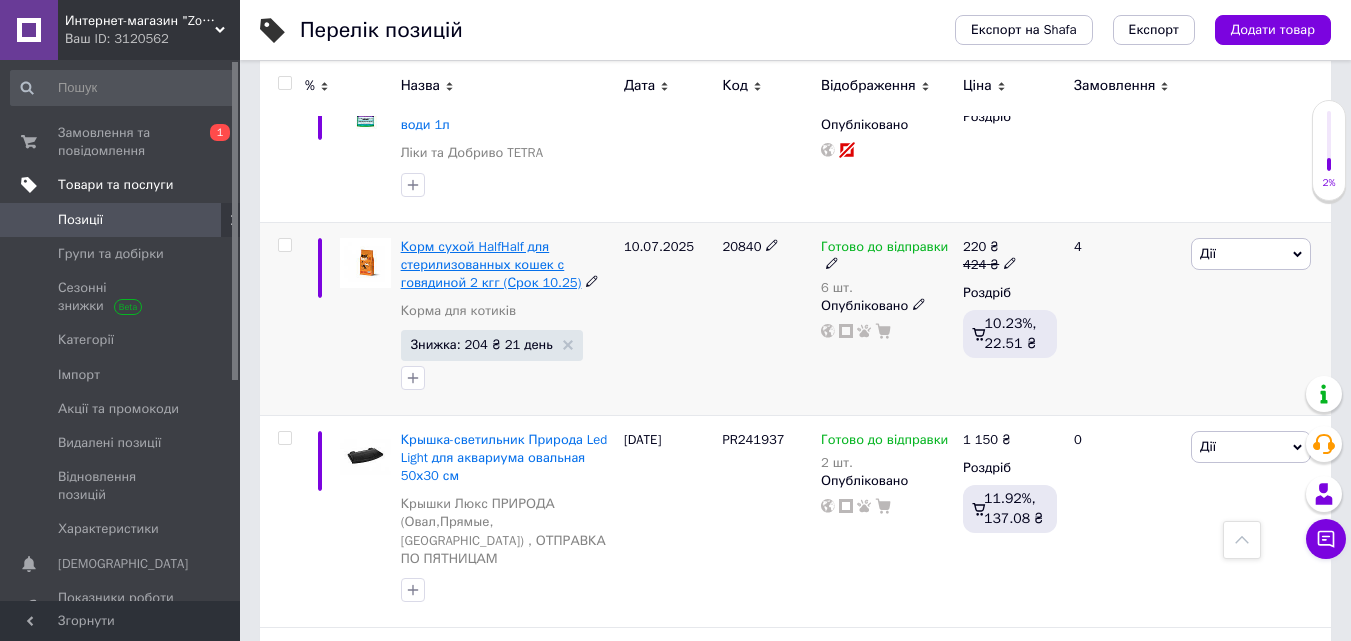 click on "Корм сухой HalfHalf для стерилизованных кошек с говядиной 2 кгг (Срок 10.25)" at bounding box center (491, 264) 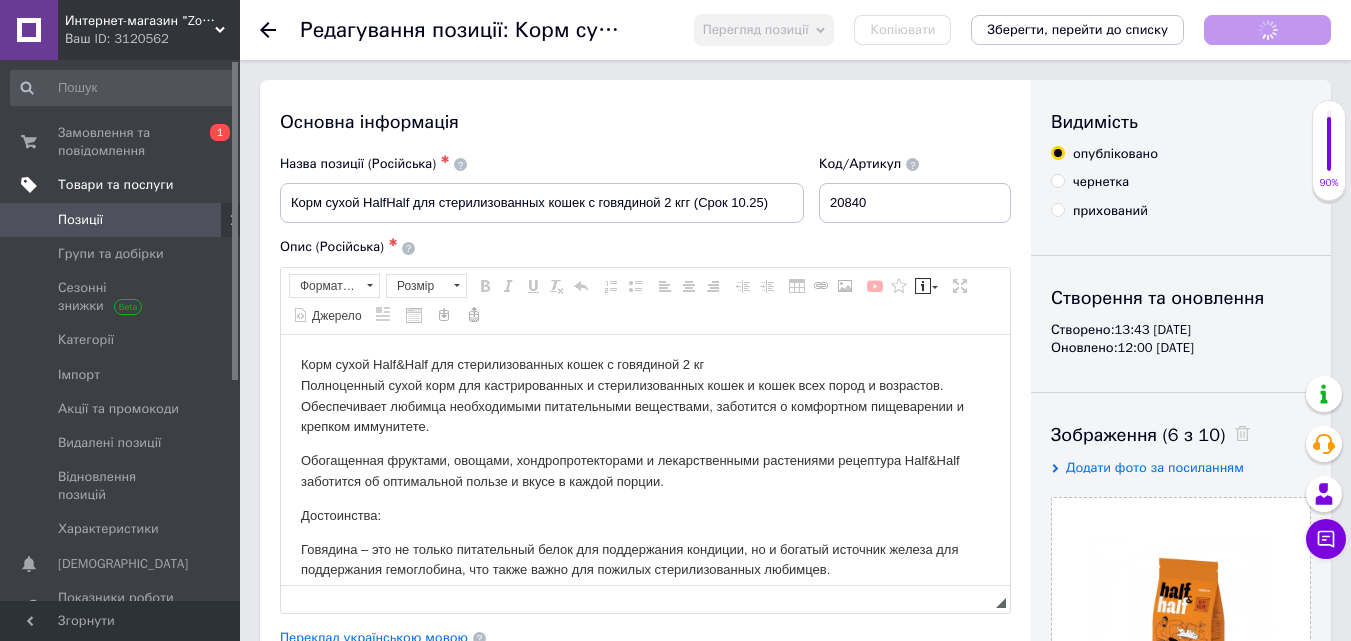 scroll, scrollTop: 0, scrollLeft: 0, axis: both 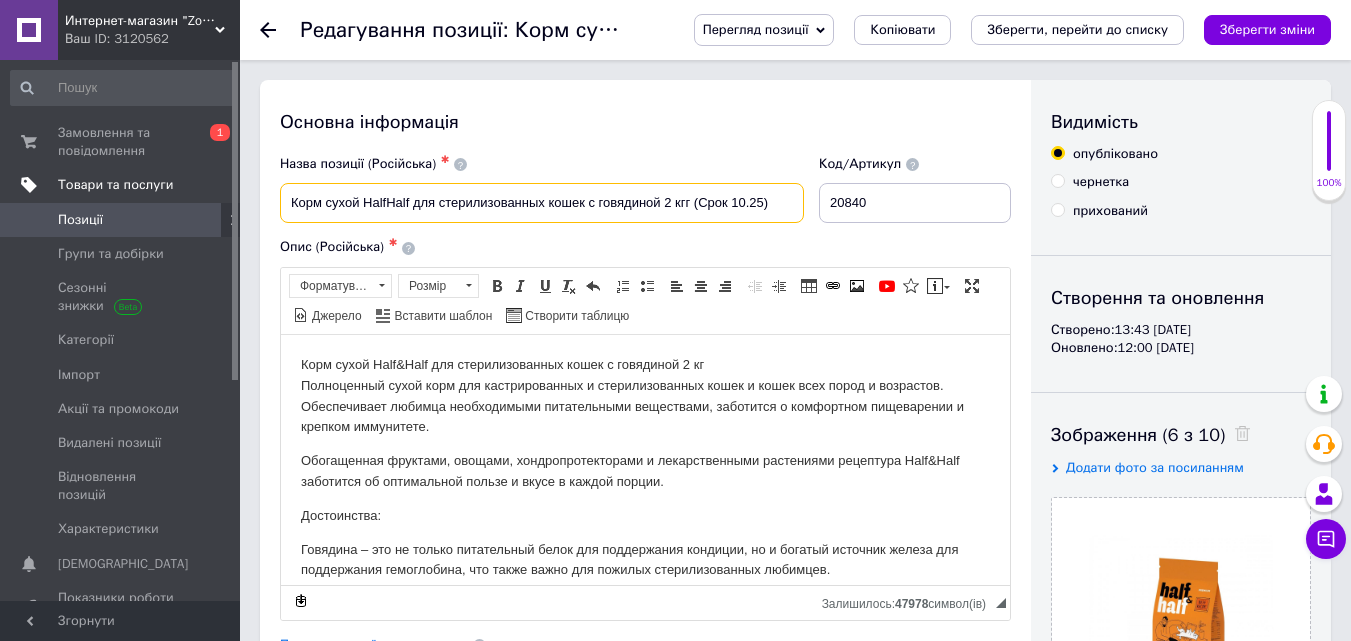 click on "Корм сухой HalfHalf для стерилизованных кошек с говядиной 2 кгг (Срок 10.25)" at bounding box center [542, 203] 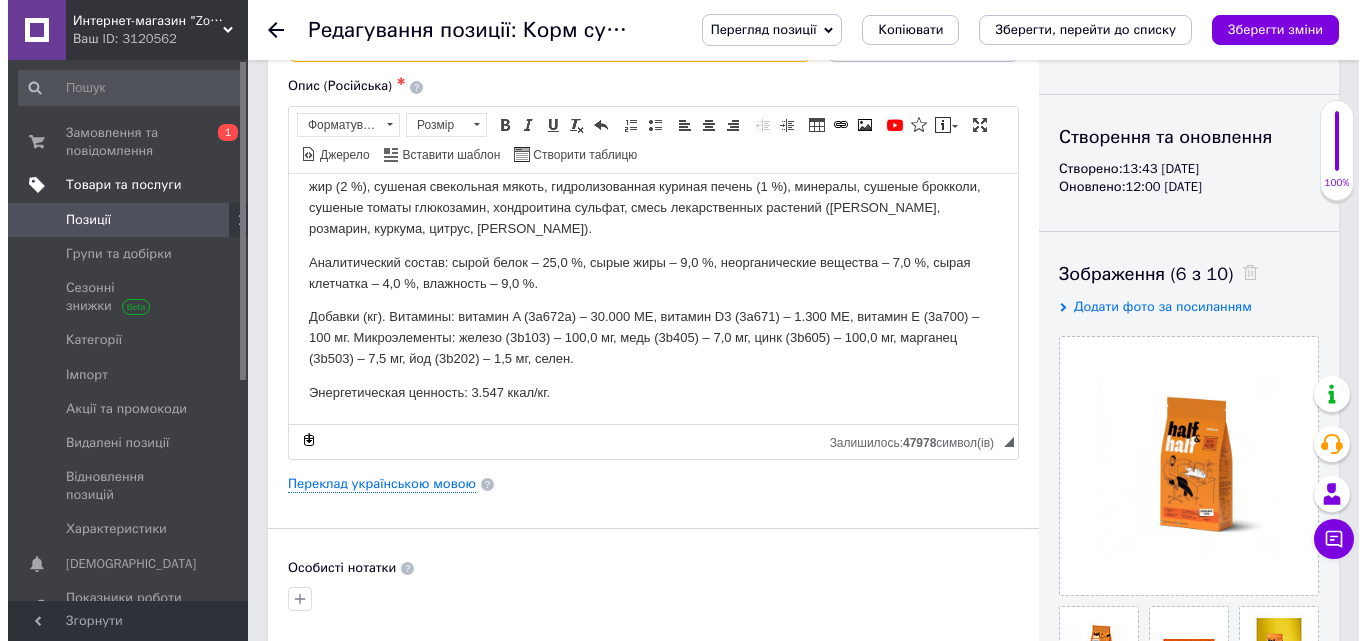 scroll, scrollTop: 300, scrollLeft: 0, axis: vertical 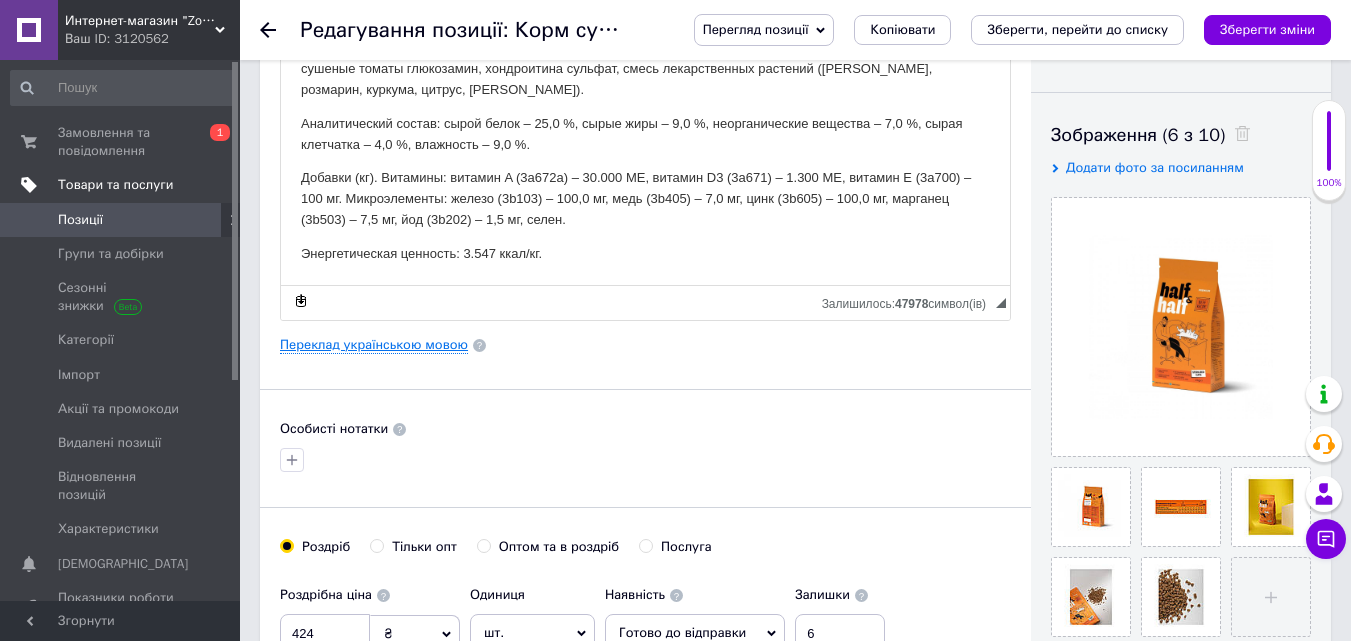 type on "Корм сухой HalfHalf для стерилизованных кошек с говядиной 2 кг (Срок 10.25)" 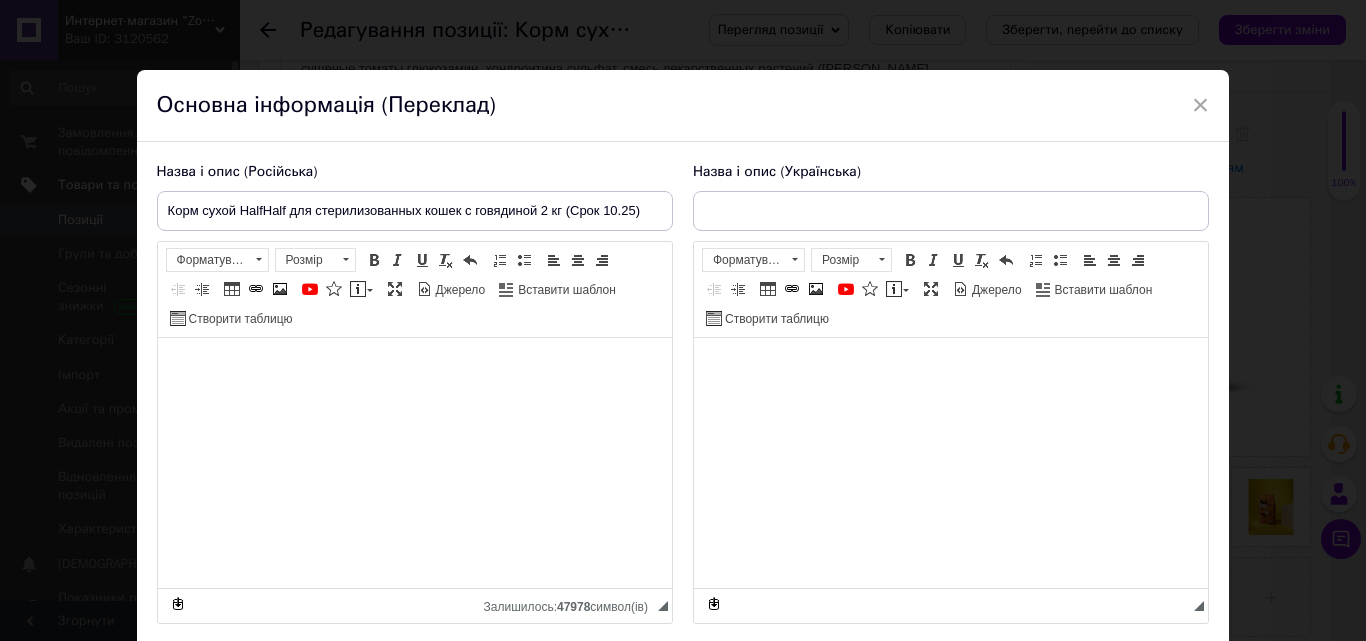type on "Корм сухий HalfHalf для стерилізованих котів із яловичиною 2 кг (срок 10.25)" 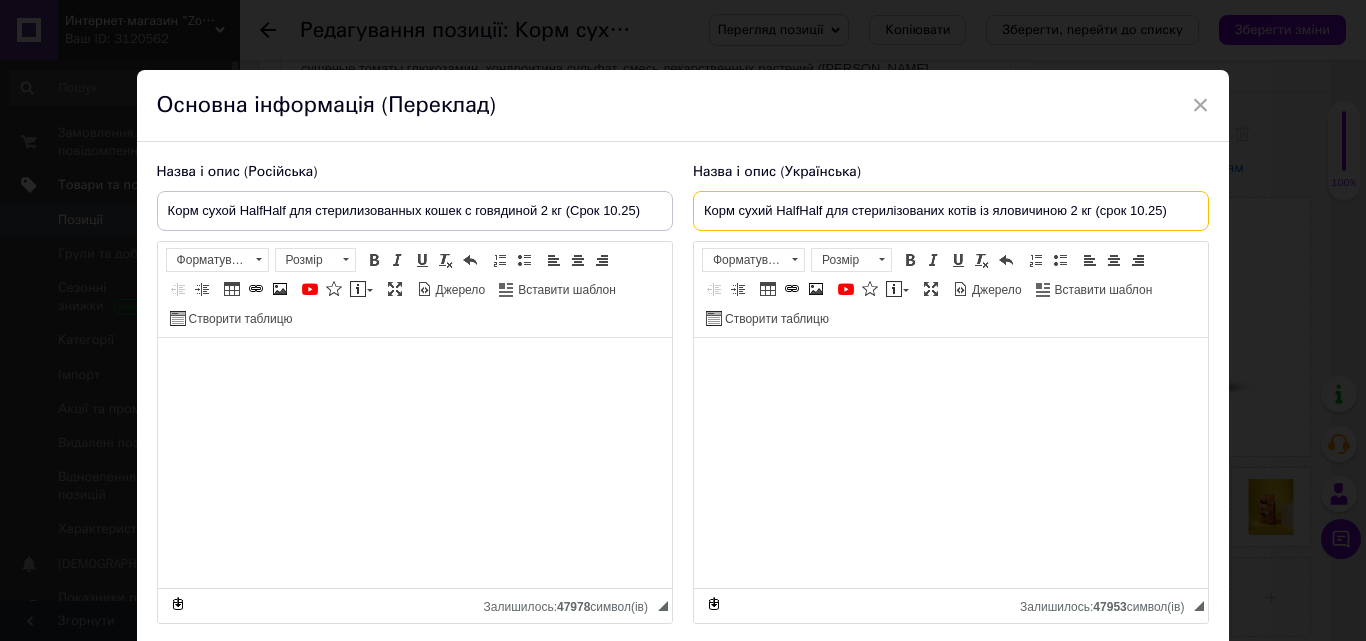 click on "Корм сухий HalfHalf для стерилізованих котів із яловичиною 2 кг (срок 10.25)" at bounding box center (951, 211) 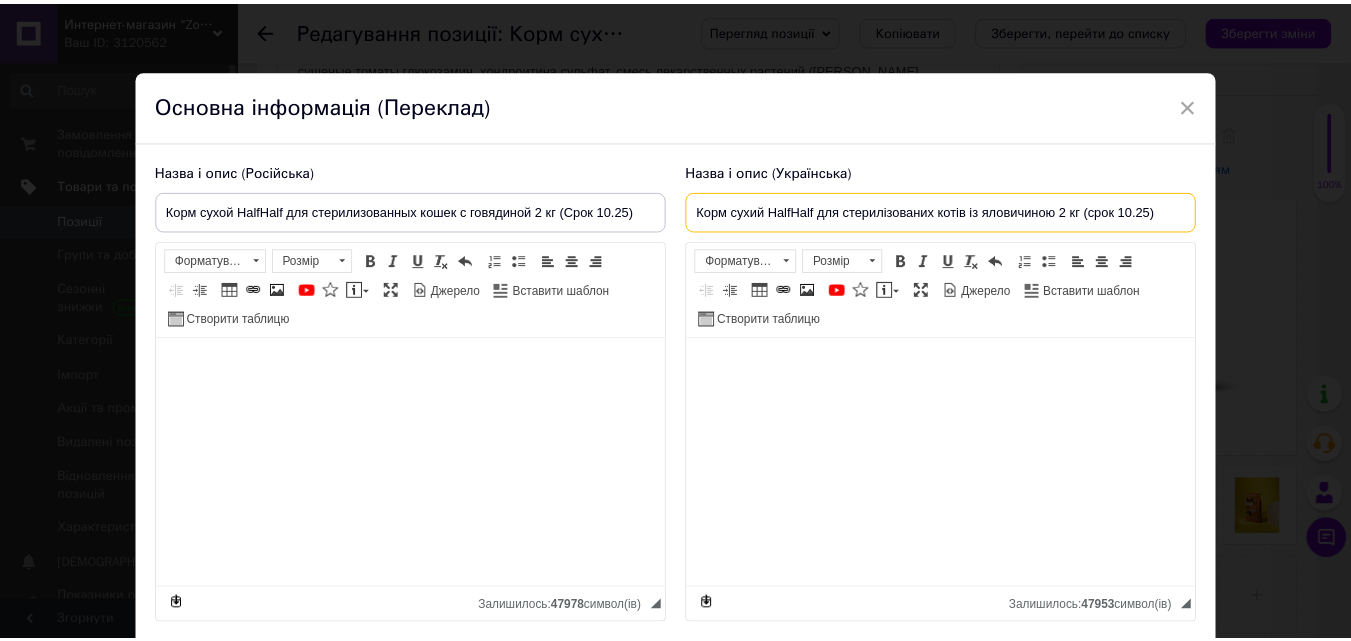 scroll, scrollTop: 148, scrollLeft: 0, axis: vertical 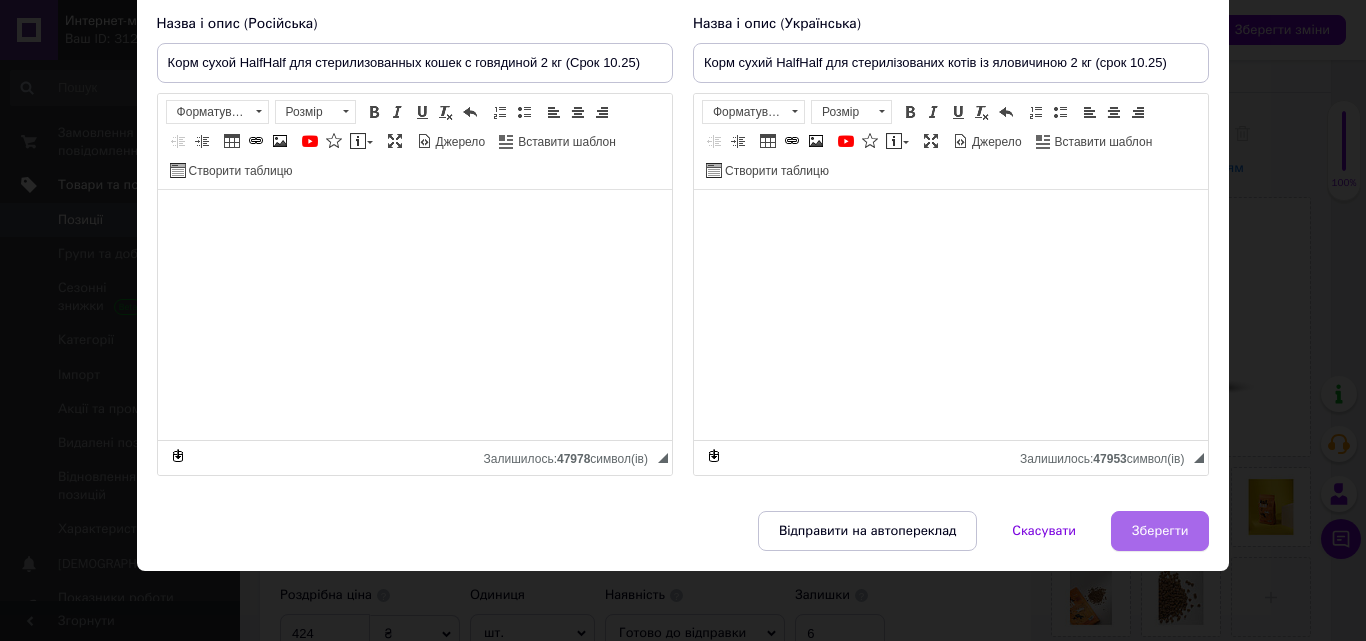click on "Зберегти" at bounding box center [1160, 531] 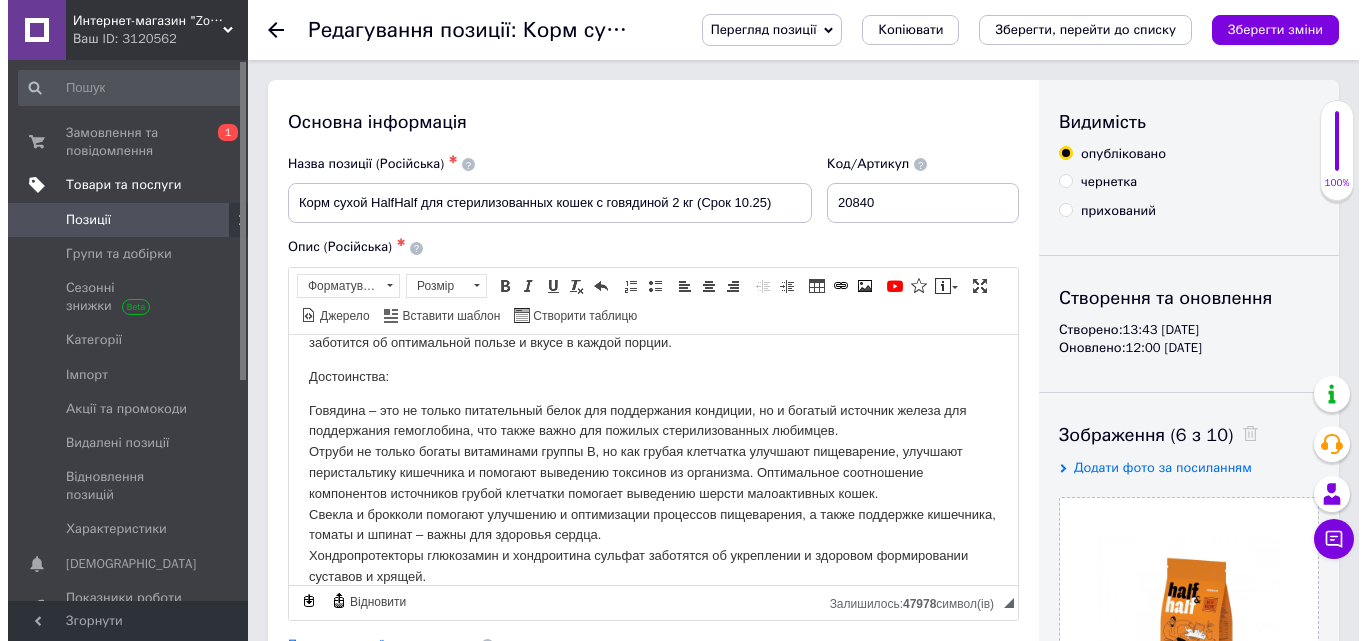 scroll, scrollTop: 130, scrollLeft: 0, axis: vertical 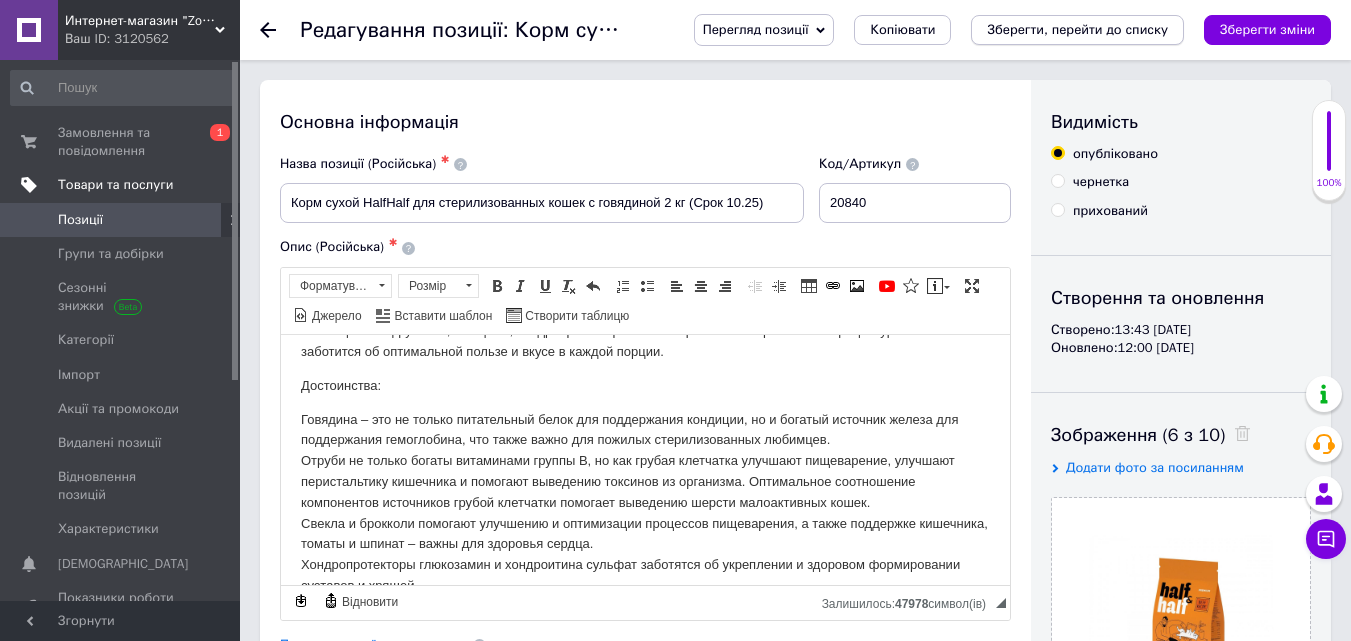 click on "Зберегти, перейти до списку" at bounding box center [1077, 29] 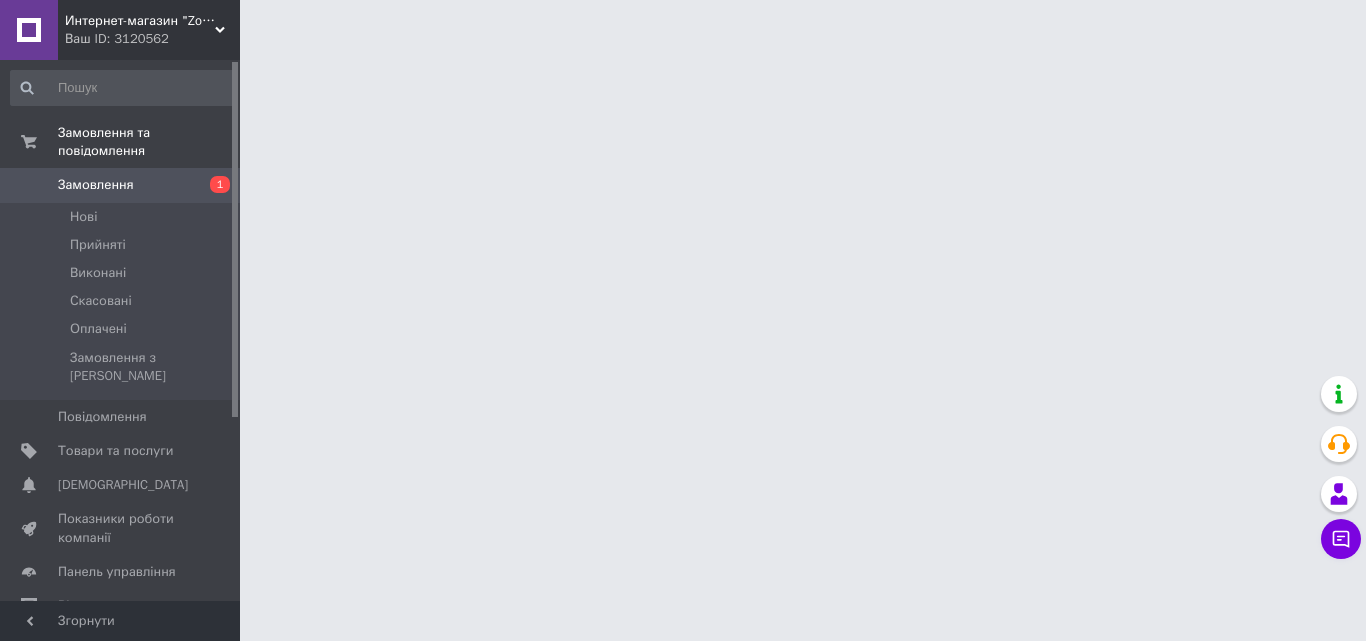 scroll, scrollTop: 0, scrollLeft: 0, axis: both 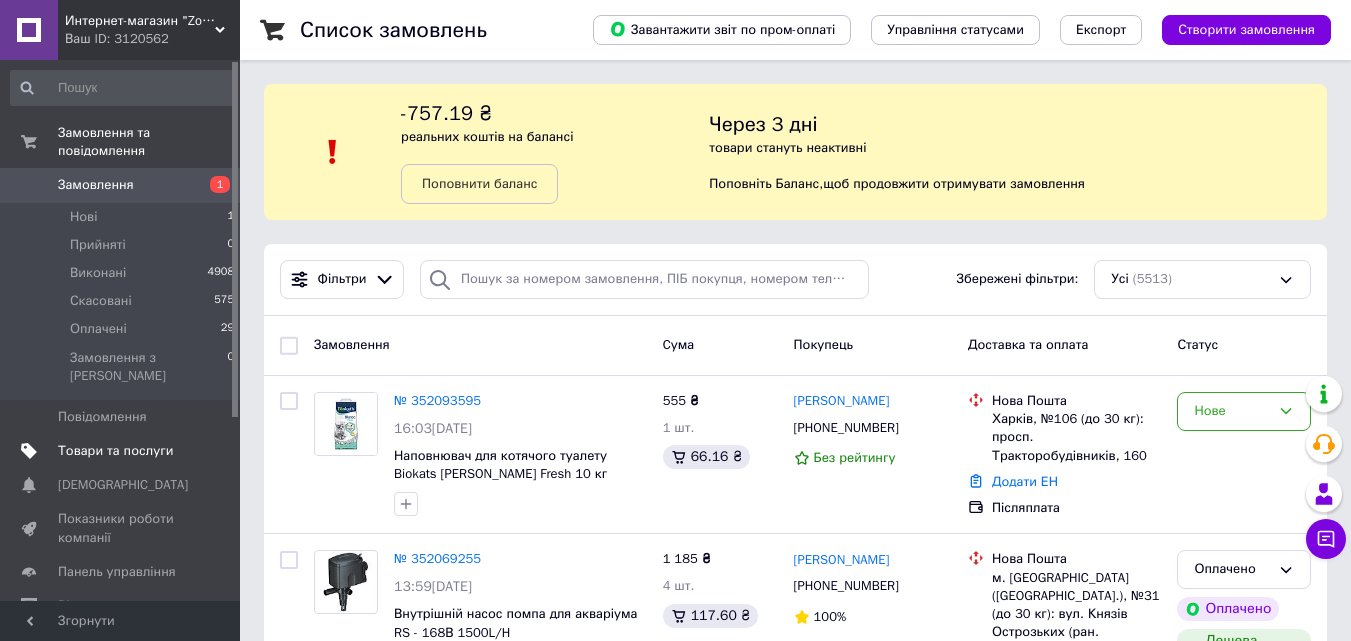 click on "Товари та послуги" at bounding box center (121, 451) 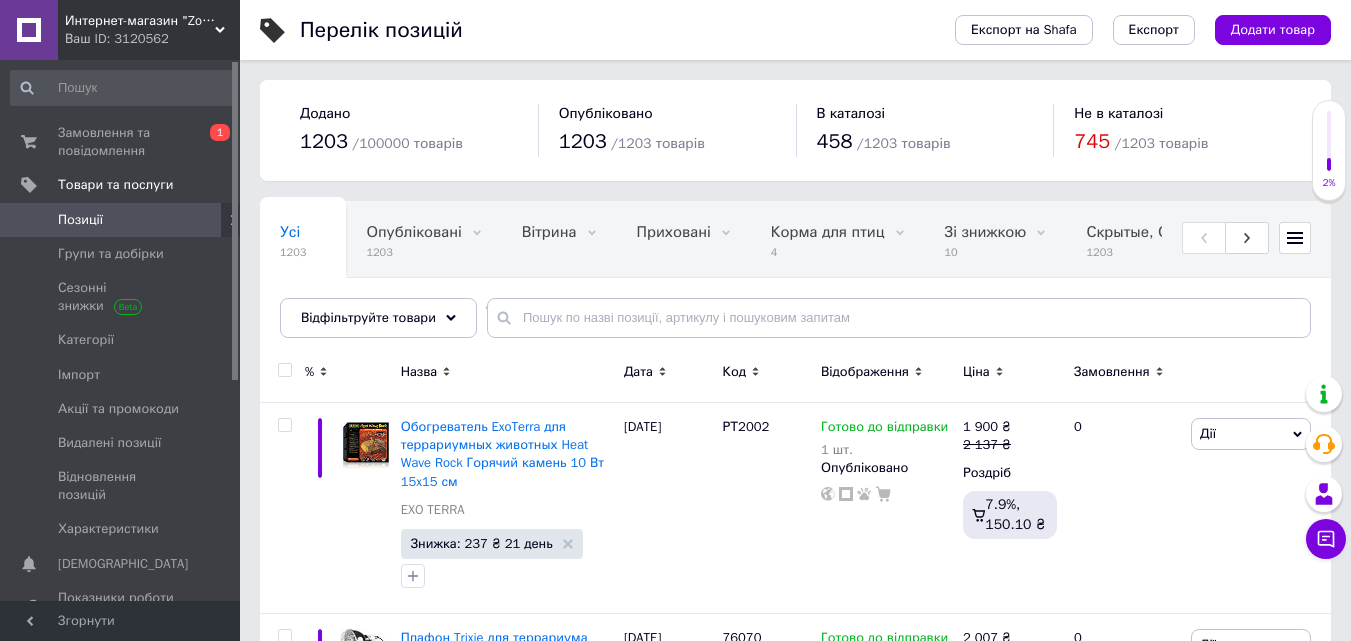 scroll, scrollTop: 0, scrollLeft: 200, axis: horizontal 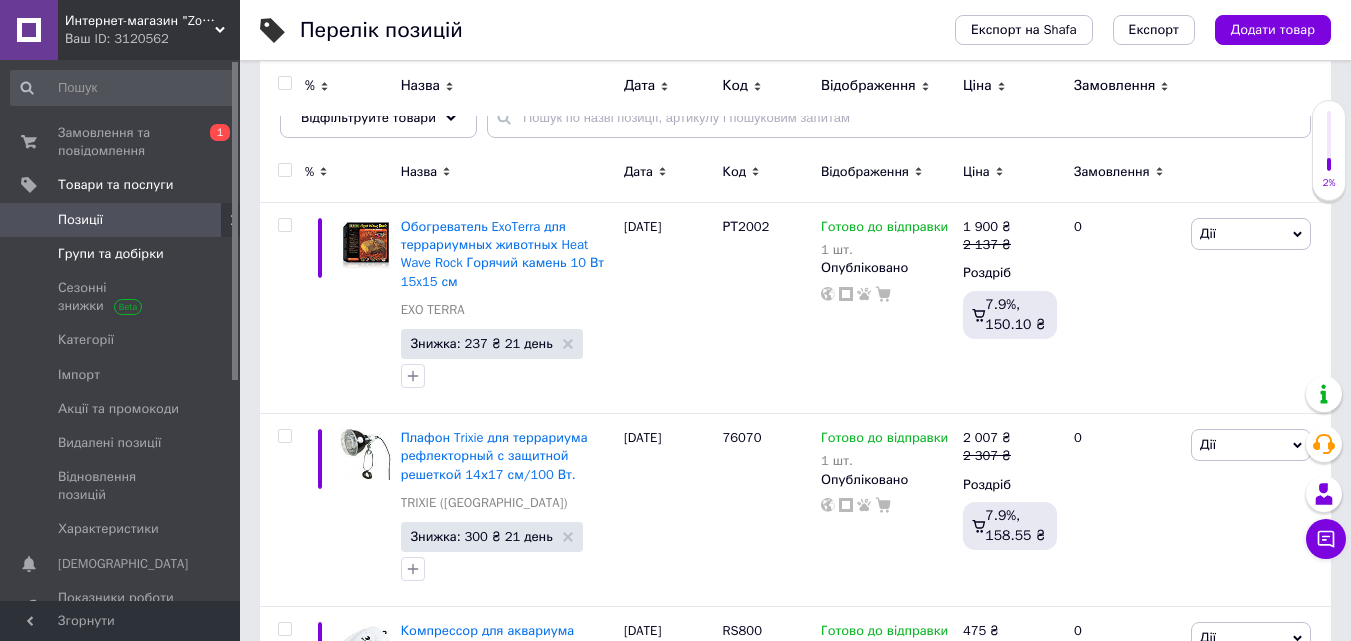 click on "Групи та добірки" at bounding box center [123, 254] 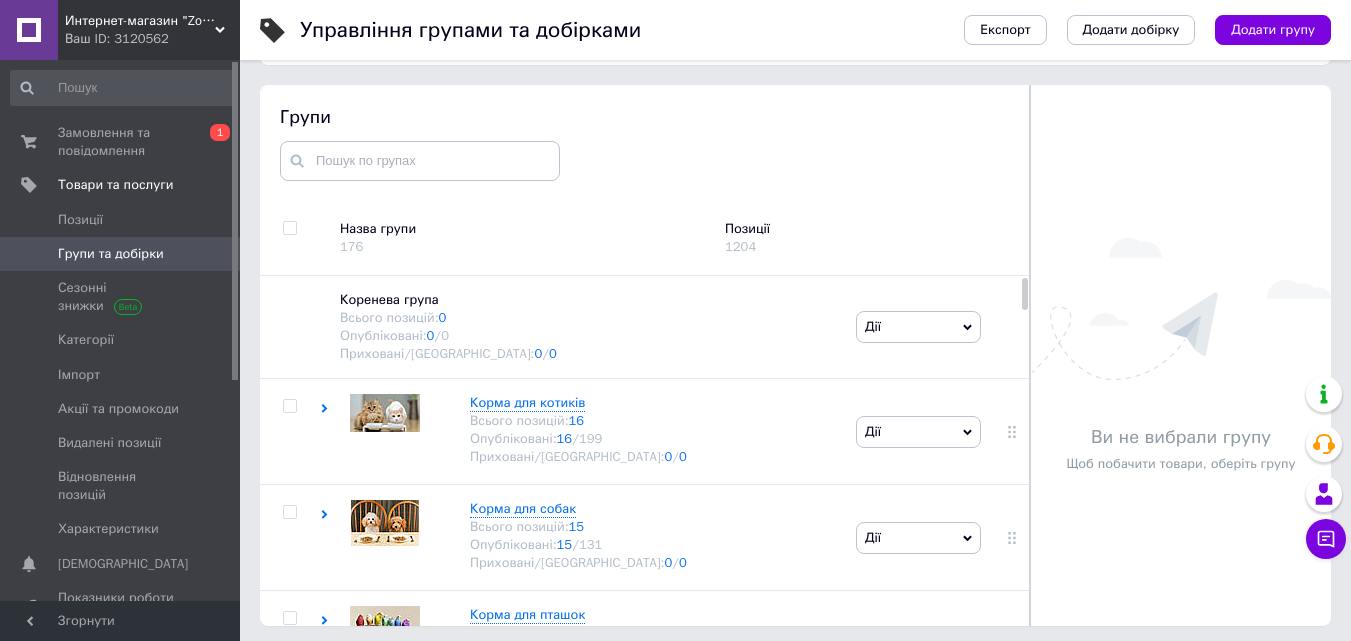 scroll, scrollTop: 113, scrollLeft: 0, axis: vertical 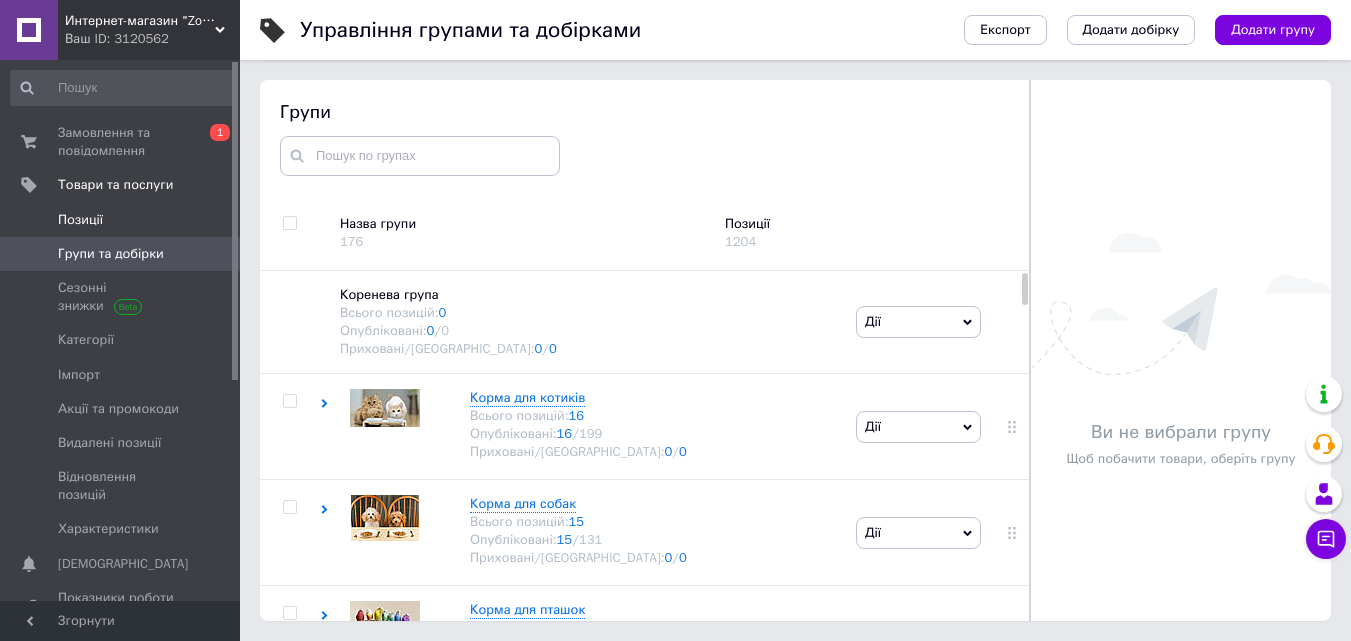 click at bounding box center [212, 220] 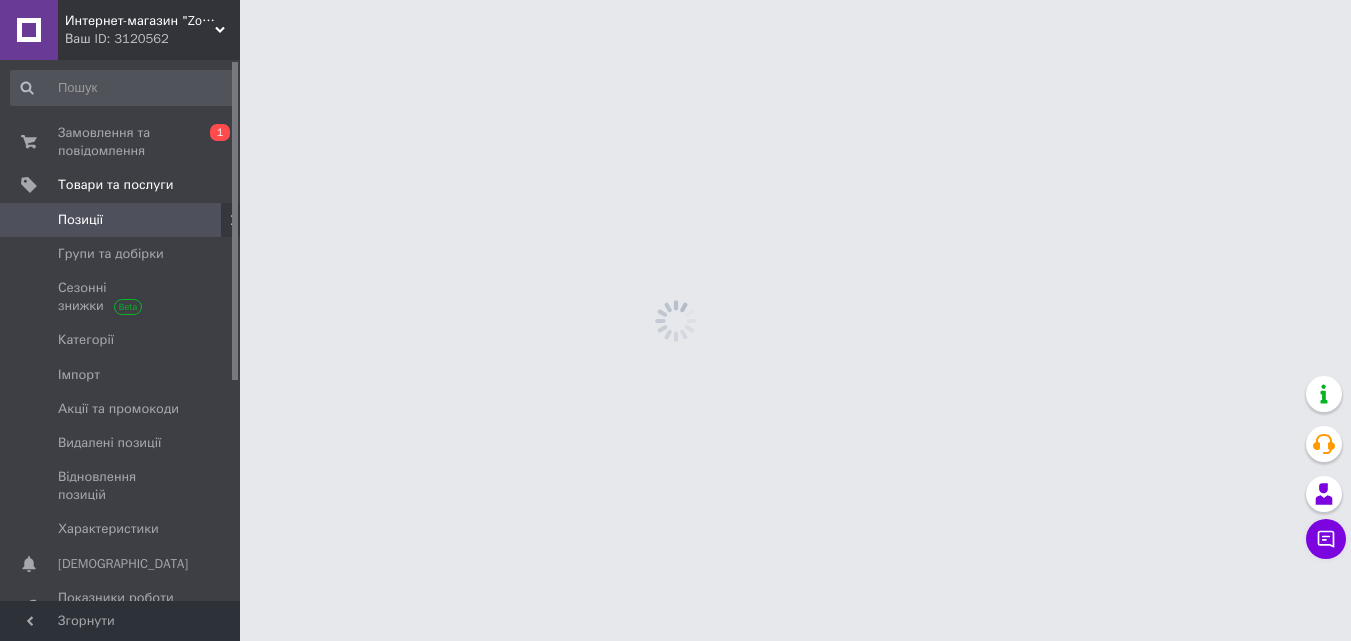 scroll, scrollTop: 0, scrollLeft: 0, axis: both 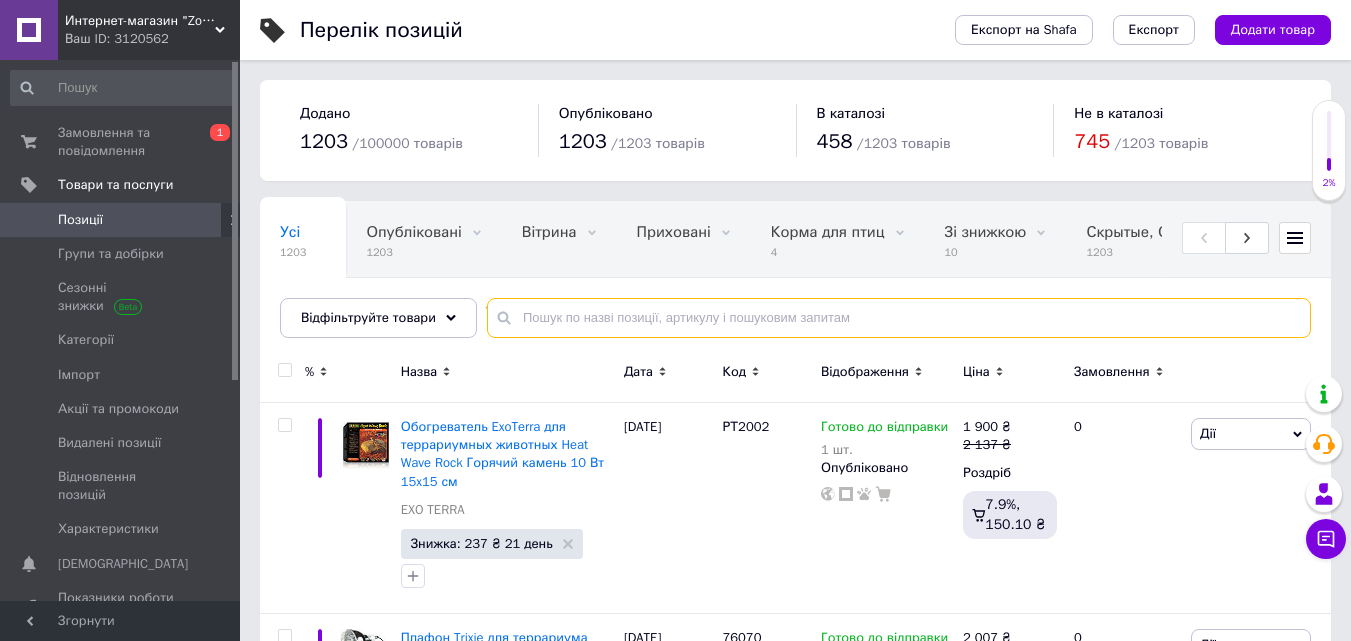 click at bounding box center [899, 318] 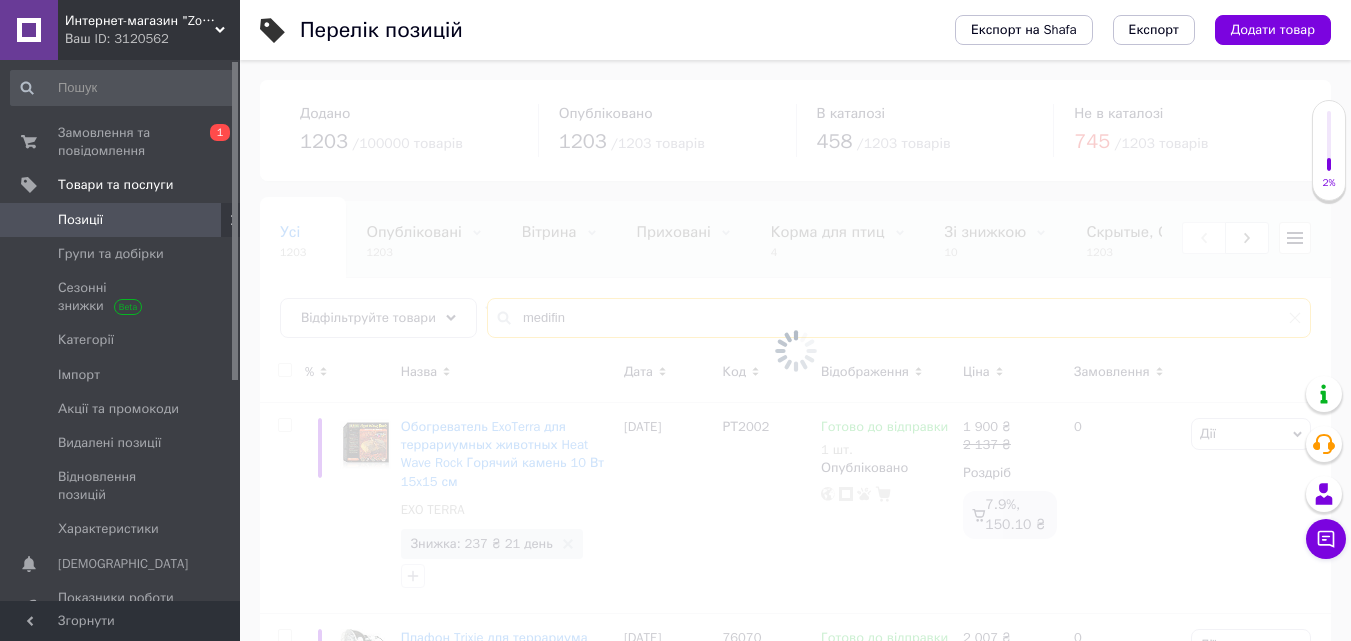 type on "medifin" 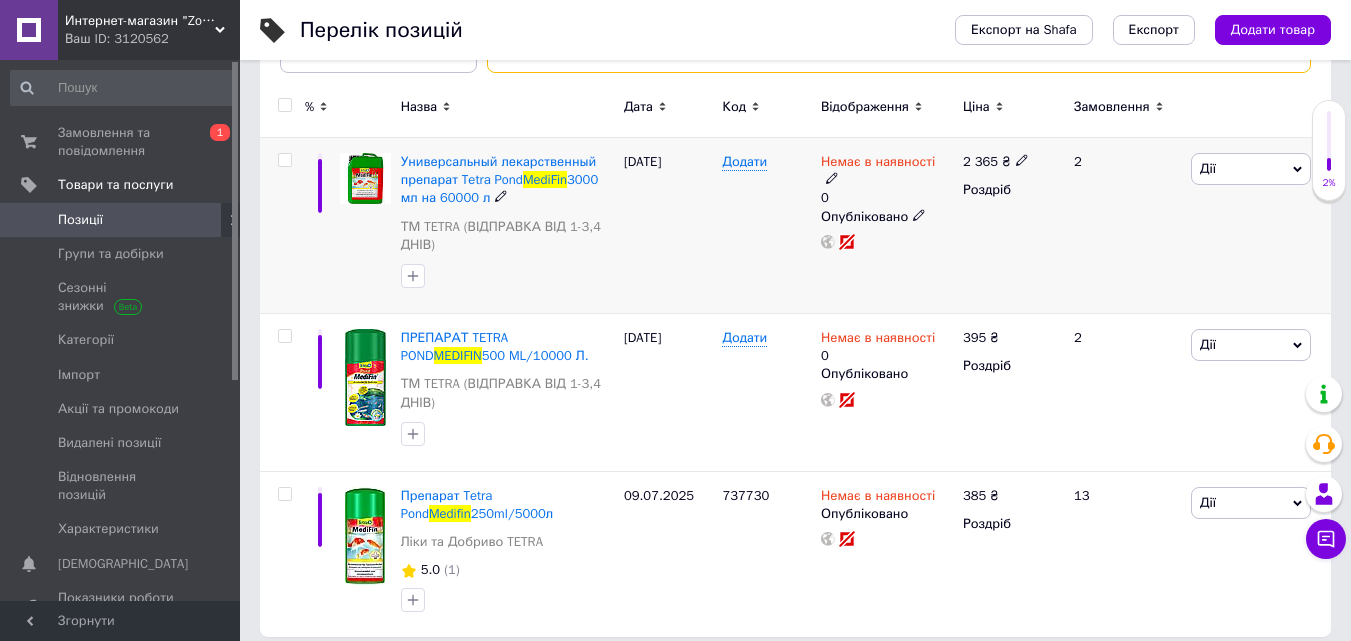 scroll, scrollTop: 281, scrollLeft: 0, axis: vertical 